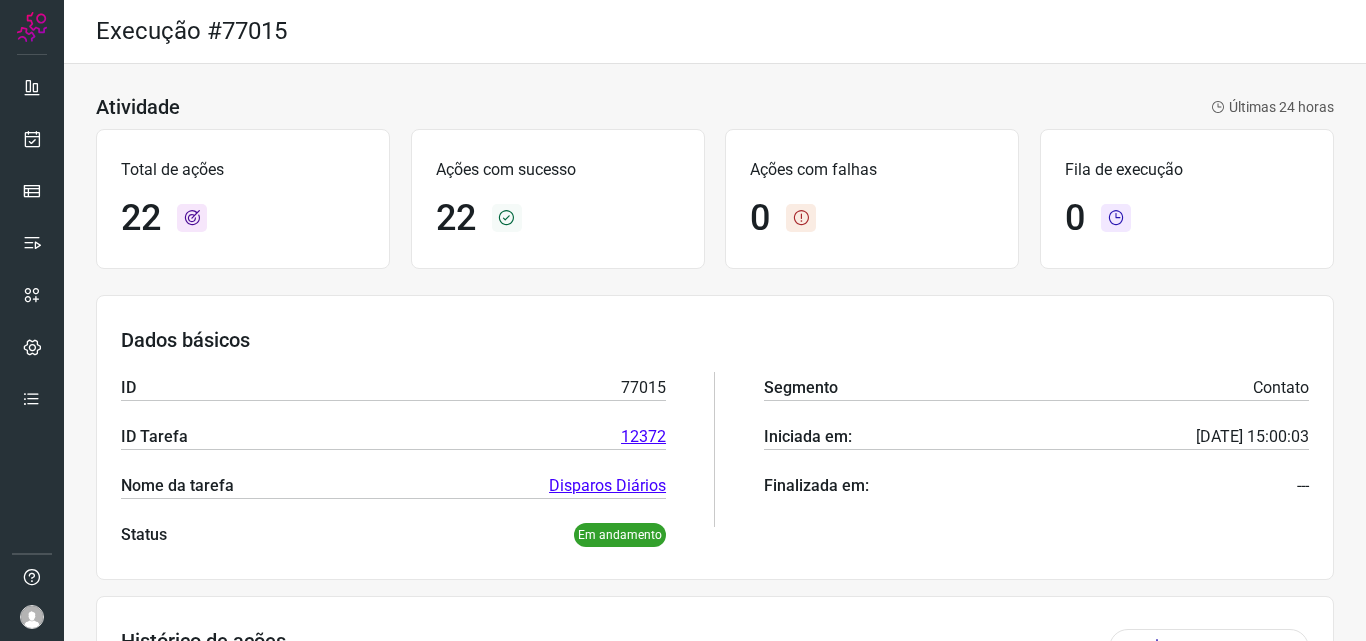 scroll, scrollTop: 0, scrollLeft: 0, axis: both 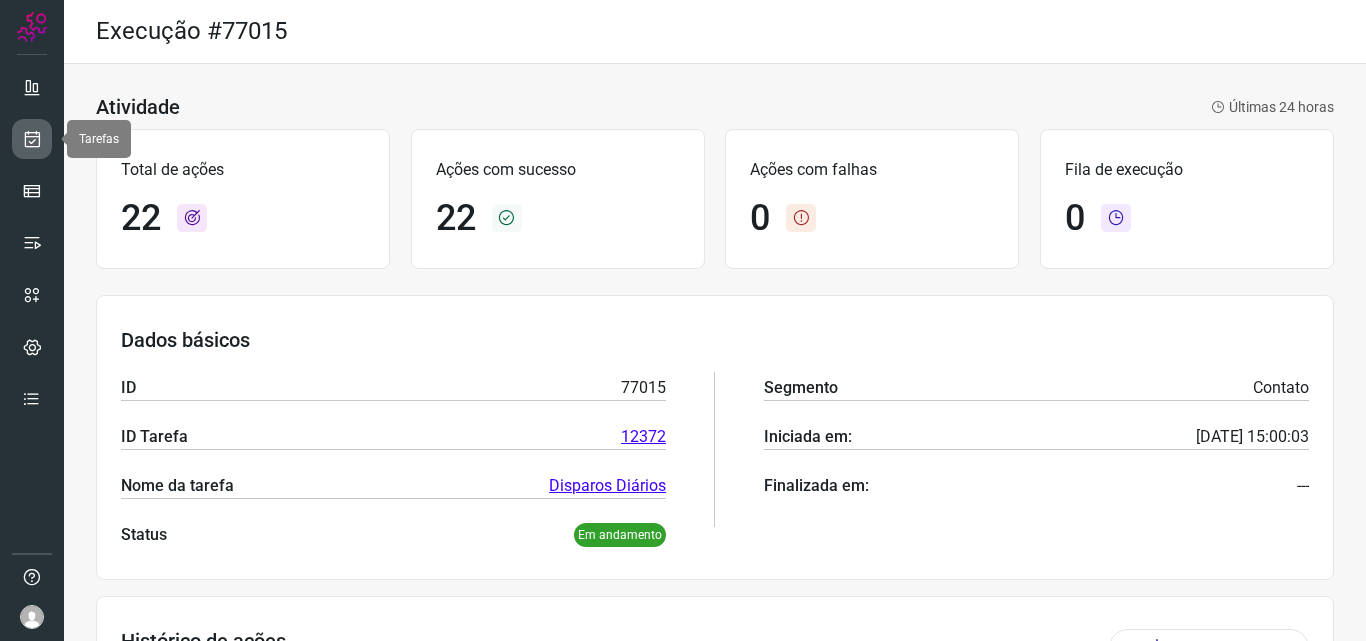 click at bounding box center [32, 139] 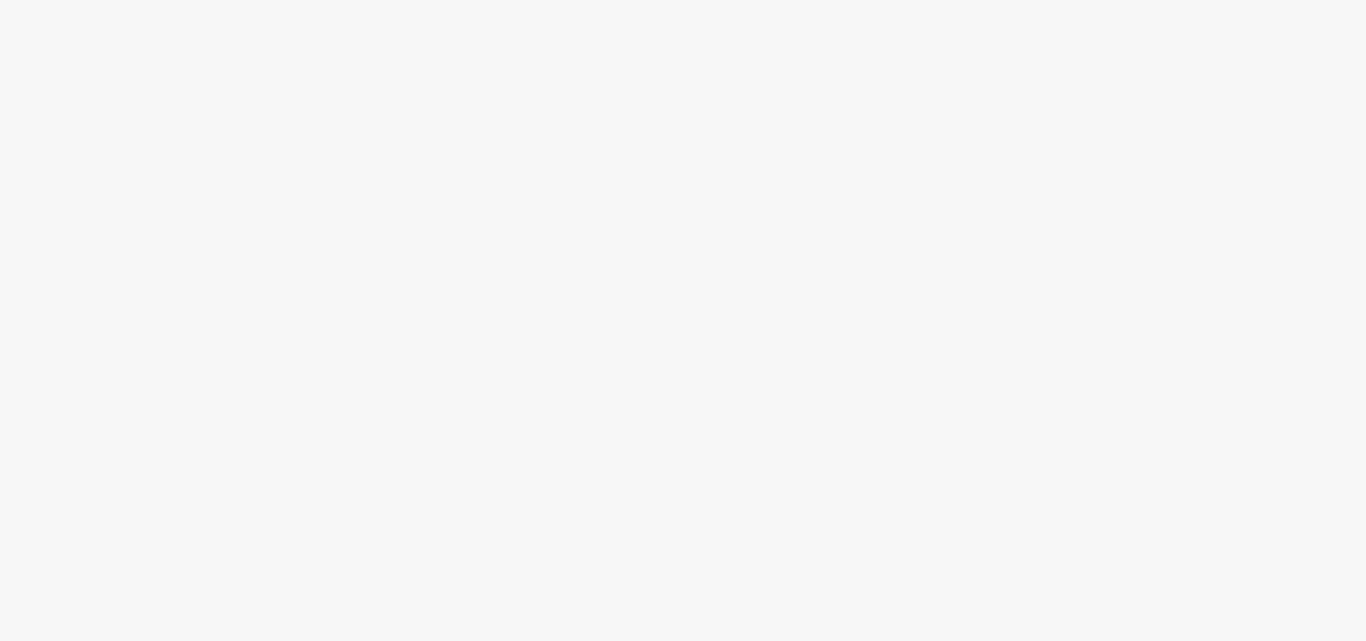 scroll, scrollTop: 0, scrollLeft: 0, axis: both 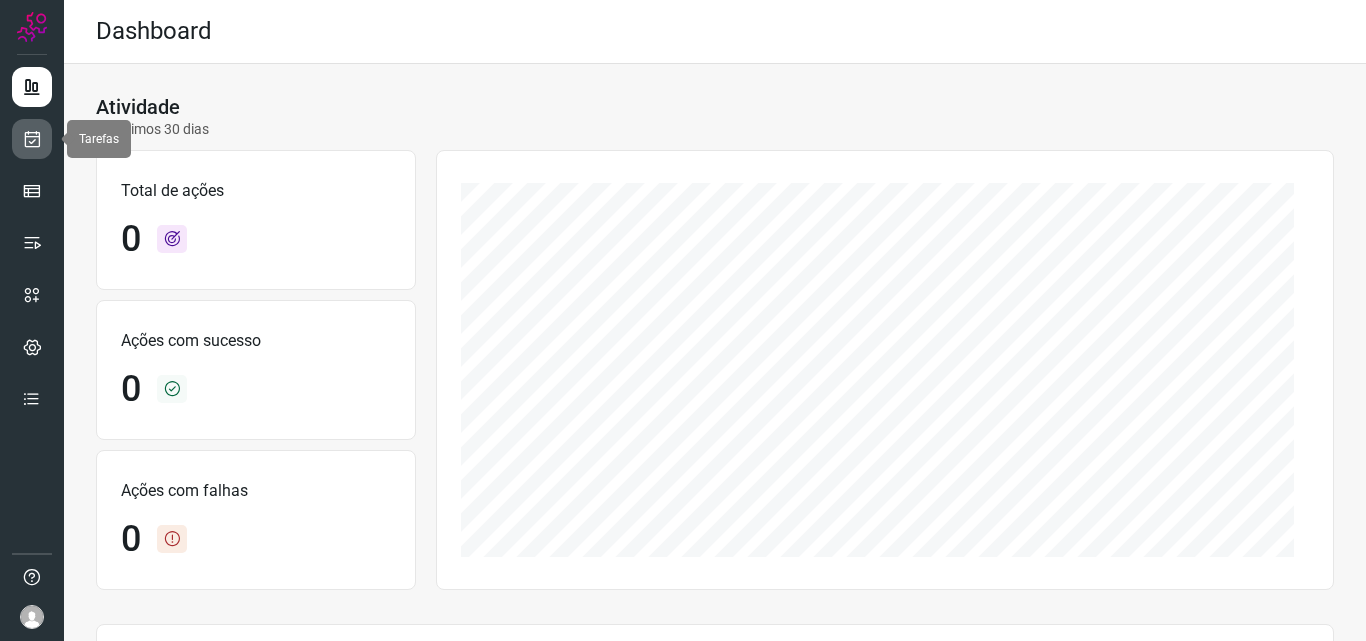 click at bounding box center (32, 139) 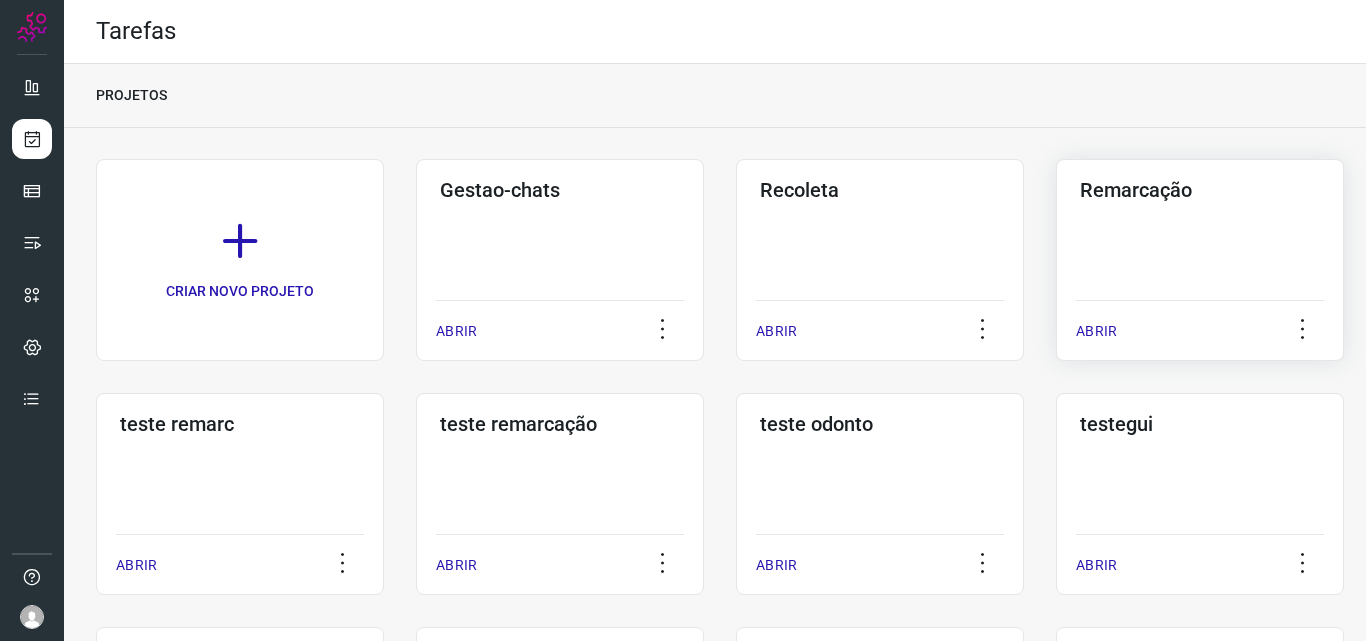 click on "Remarcação  ABRIR" 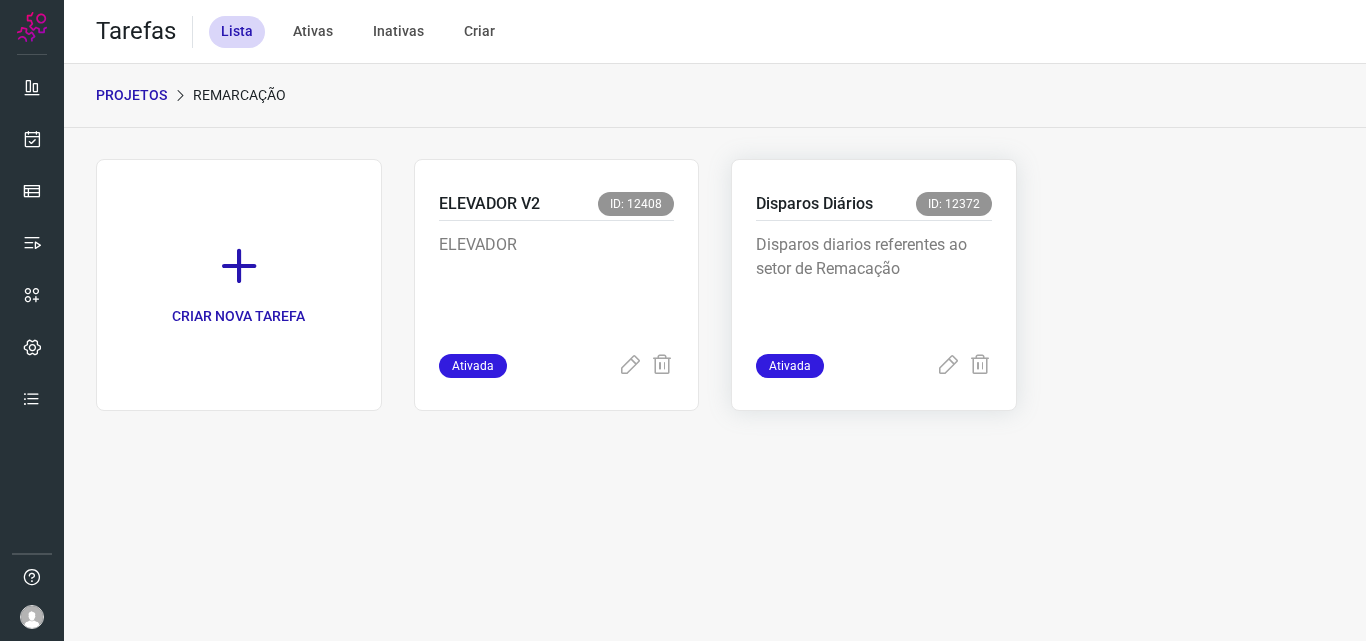 click on "Disparos diarios referentes ao setor de Remacação" at bounding box center [874, 283] 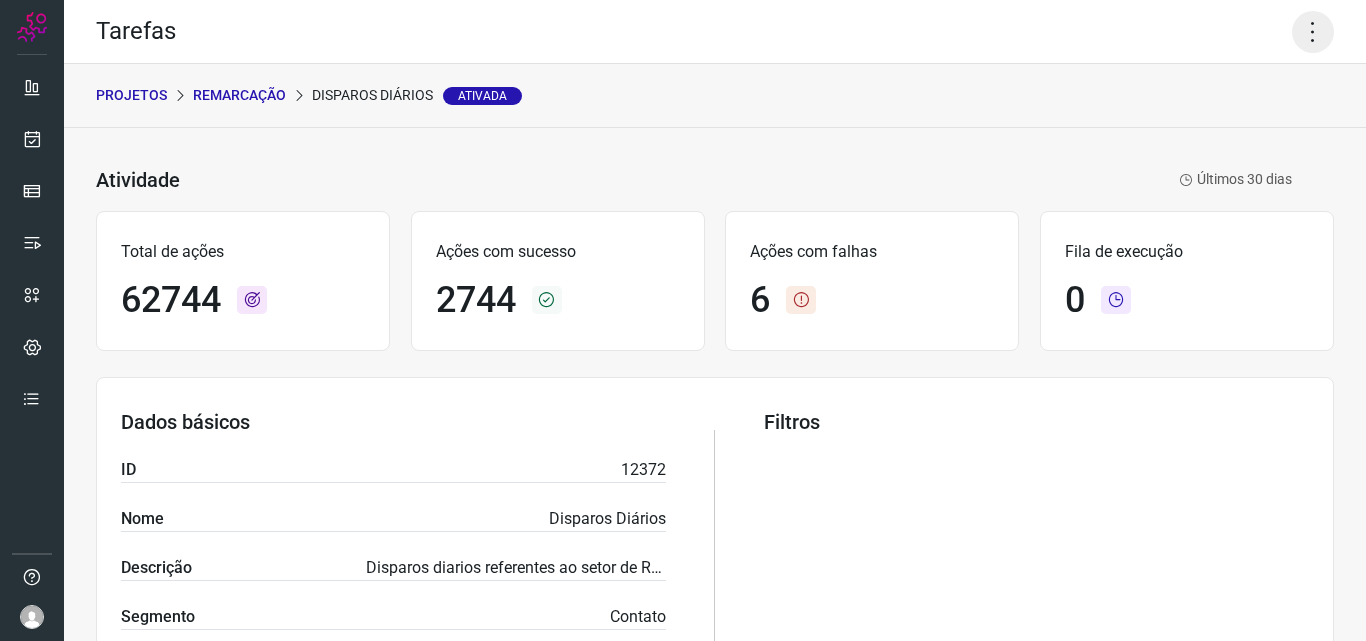 click 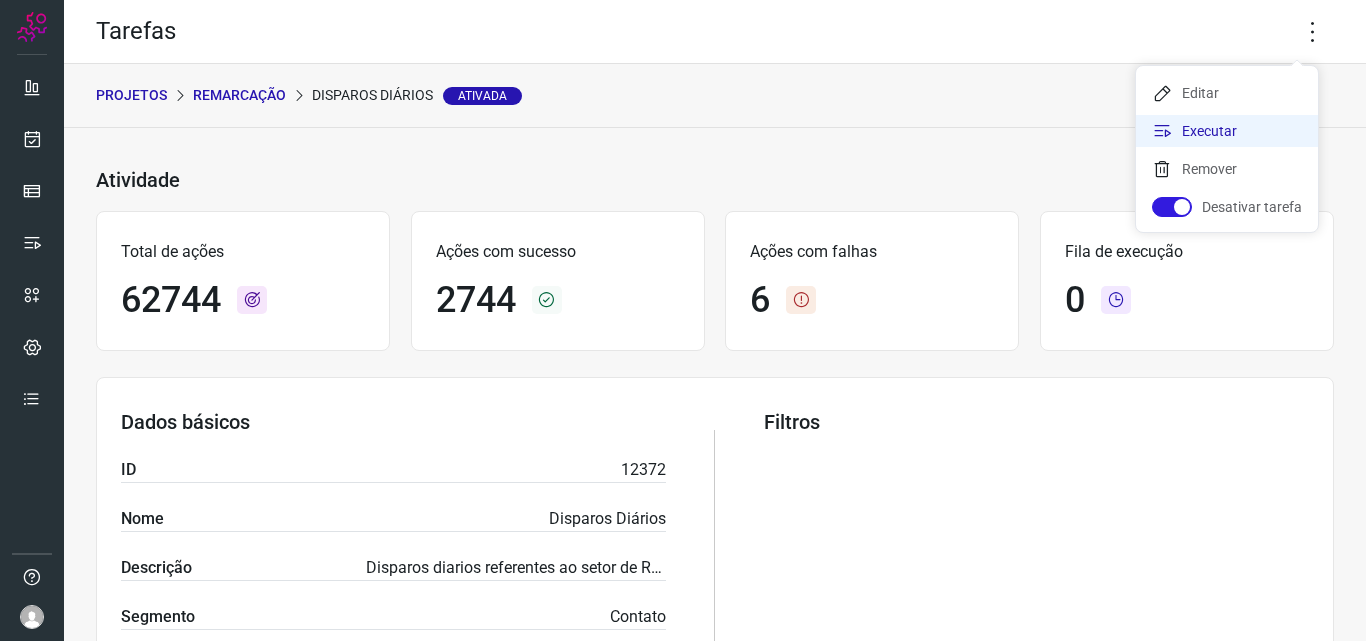 click on "Executar" 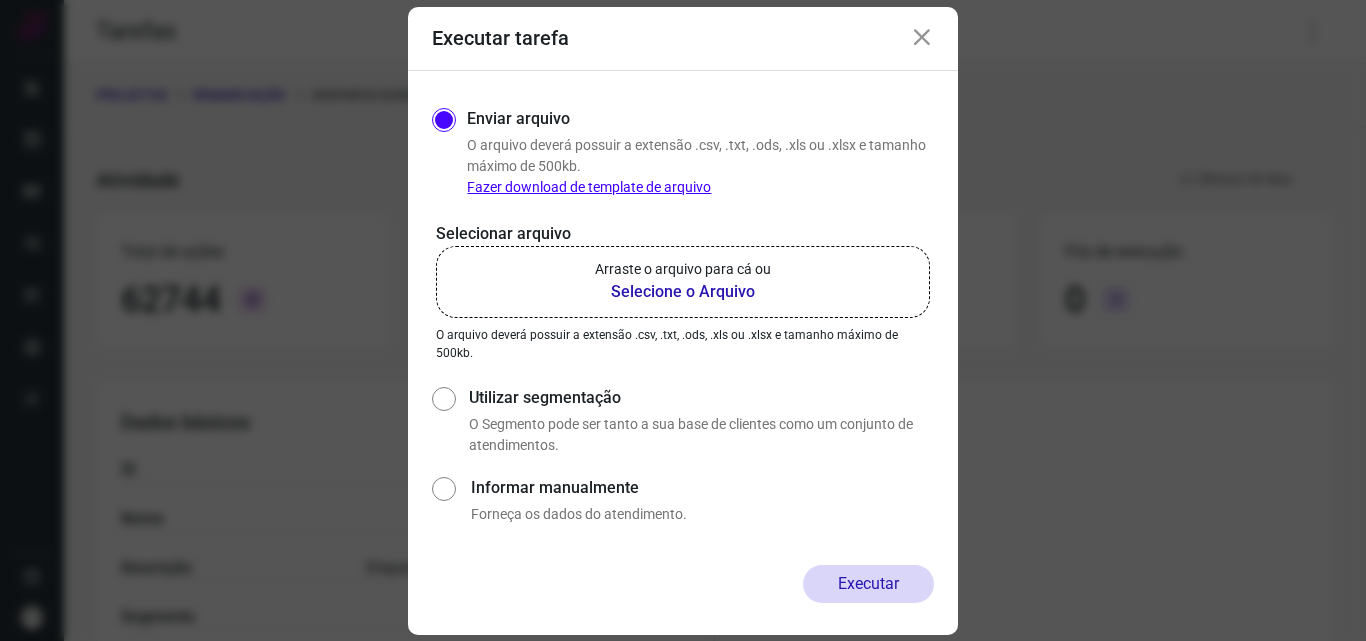 click on "Selecione o Arquivo" at bounding box center [683, 292] 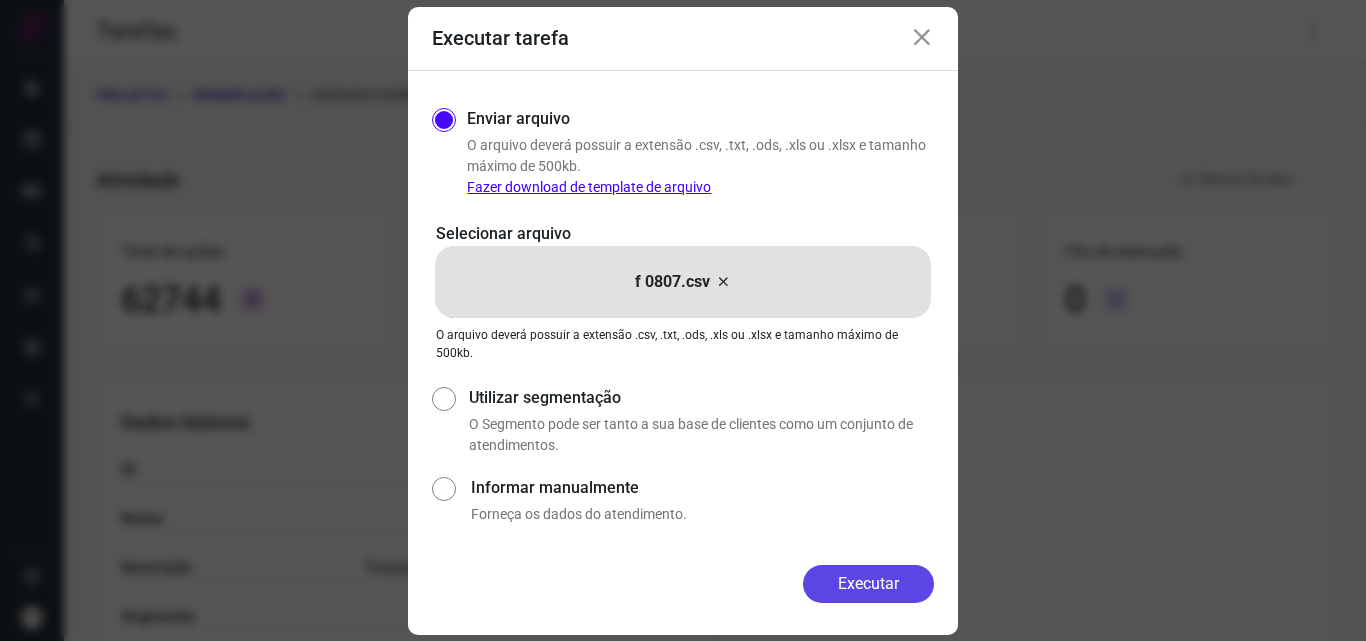 click on "Executar" at bounding box center [868, 584] 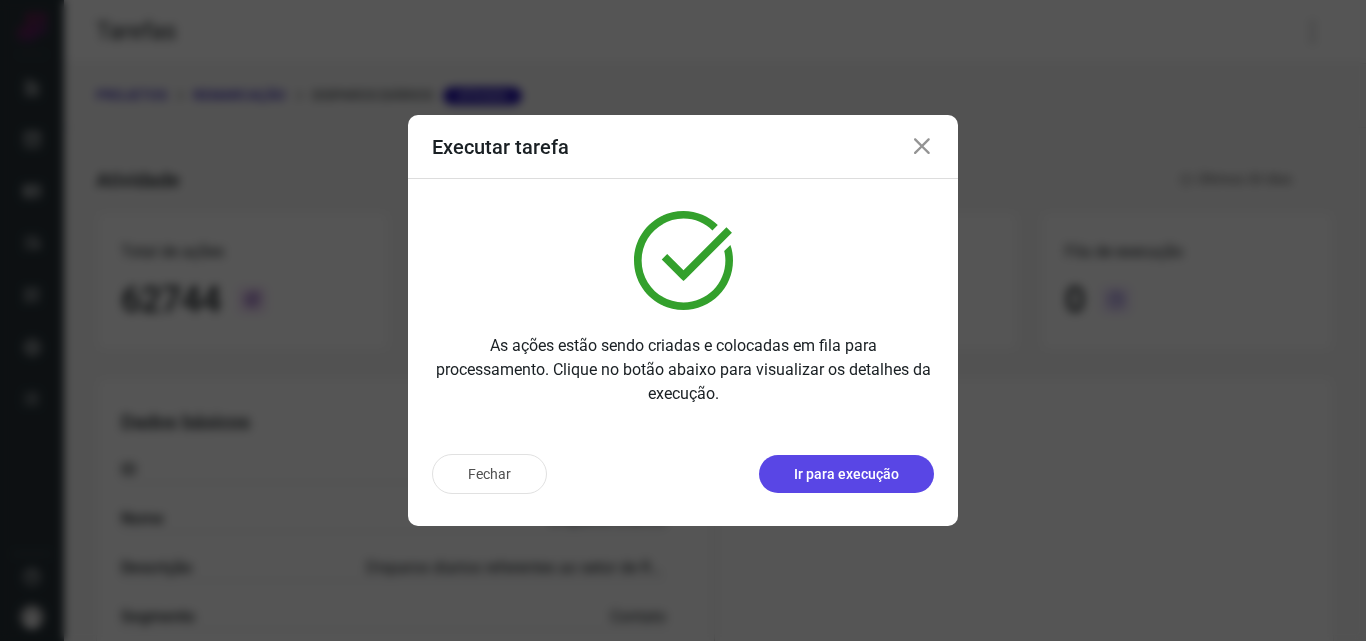 click on "Ir para execução" at bounding box center [846, 474] 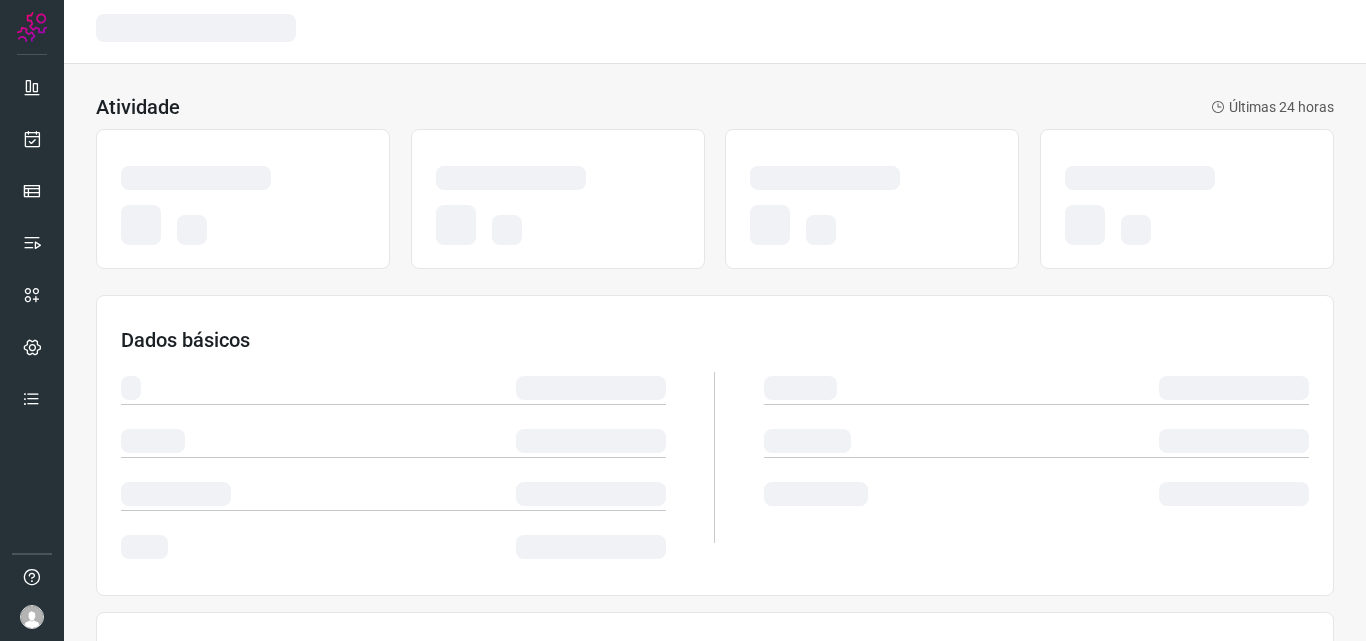 scroll, scrollTop: 0, scrollLeft: 0, axis: both 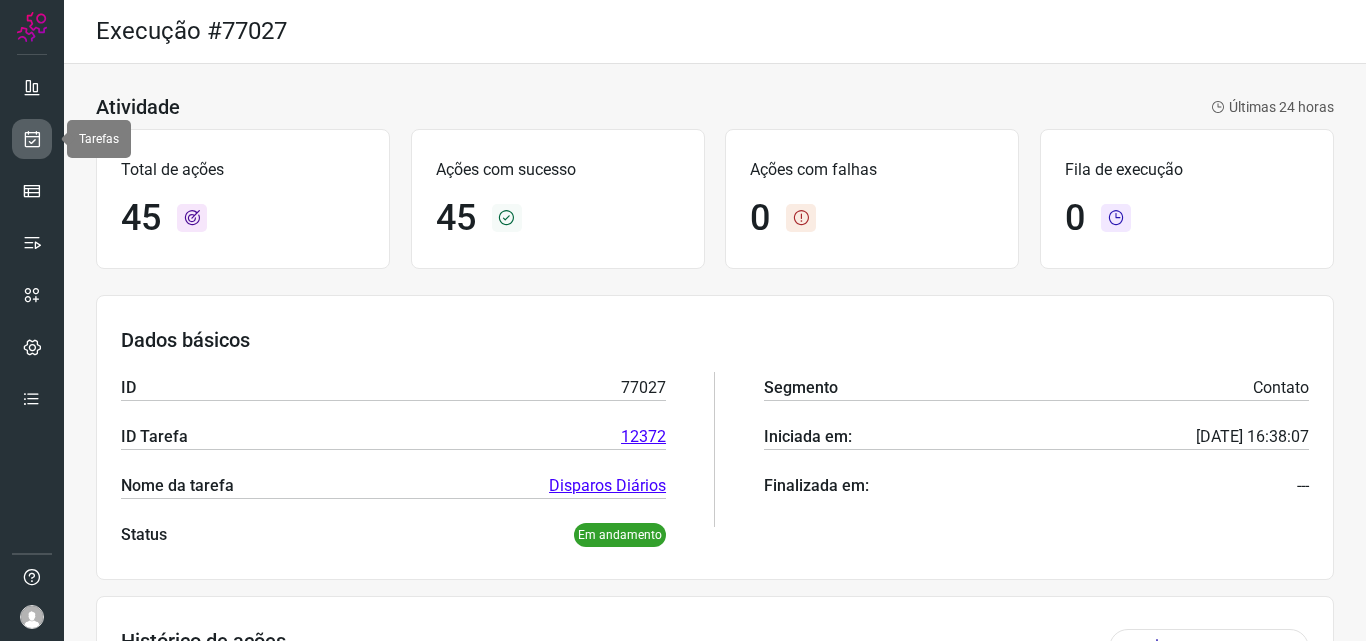 click at bounding box center (32, 139) 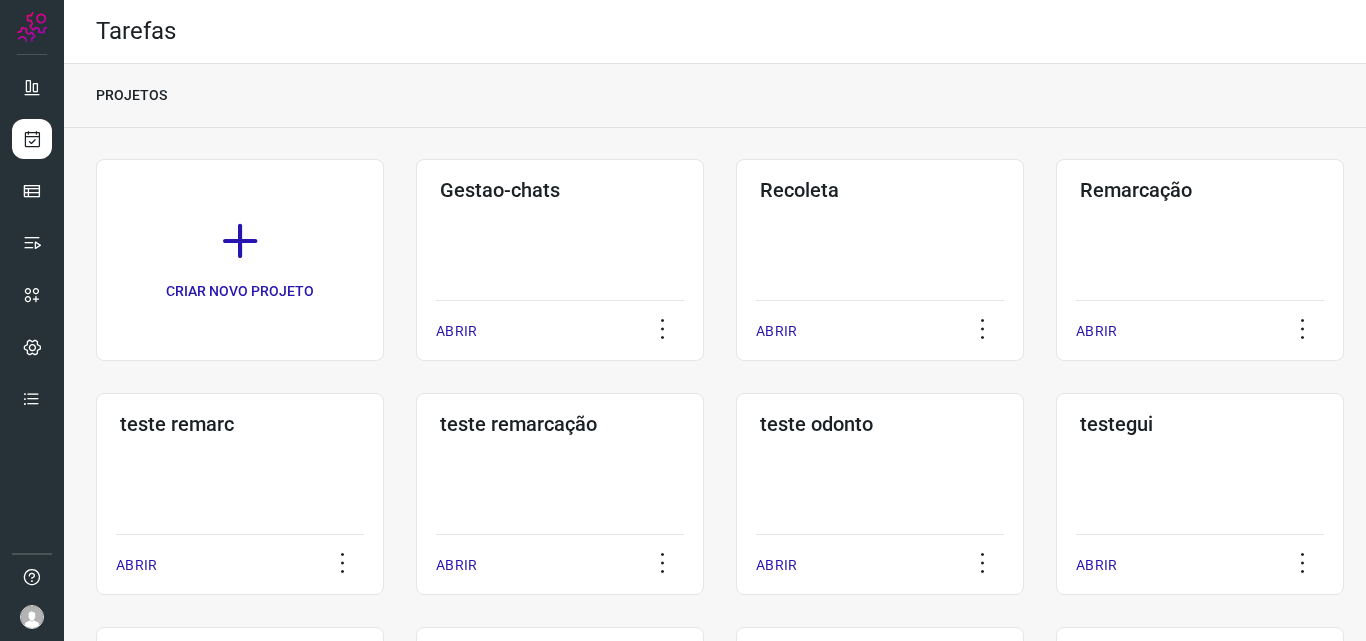 click on "Remarcação  ABRIR" 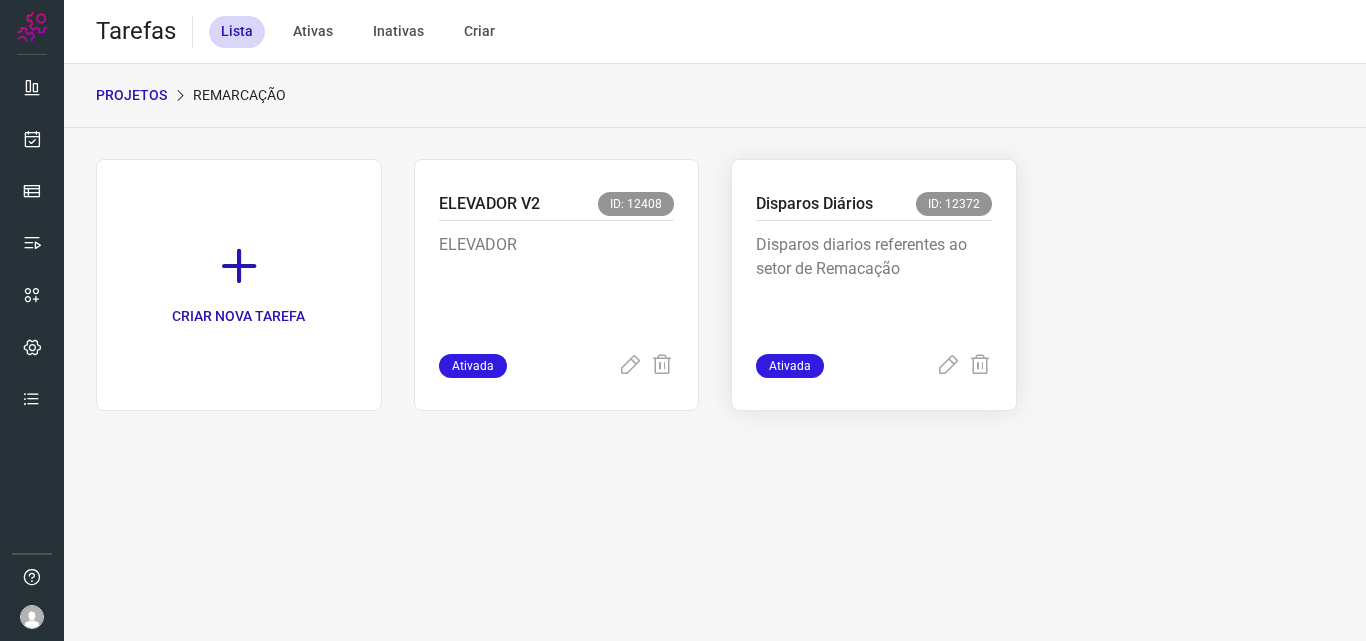 click on "Disparos diarios referentes ao setor de Remacação" at bounding box center (874, 283) 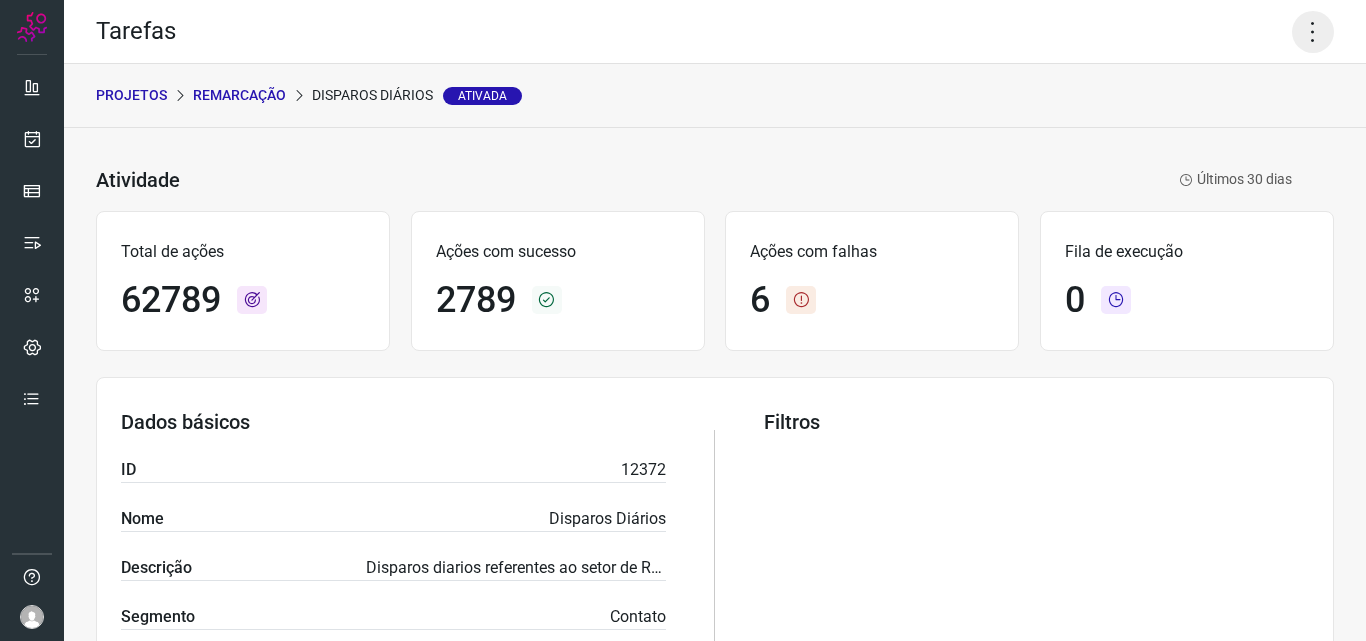 click 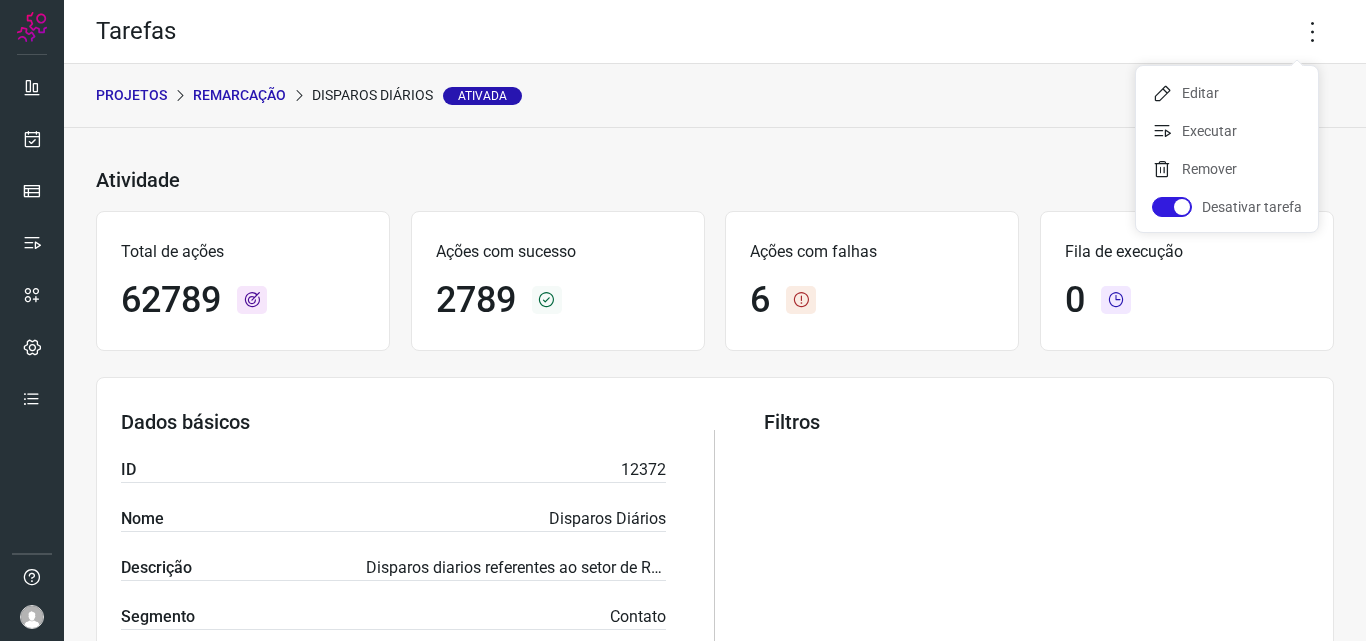click on "Editar   Executar   Remover   Desativar tarefa" 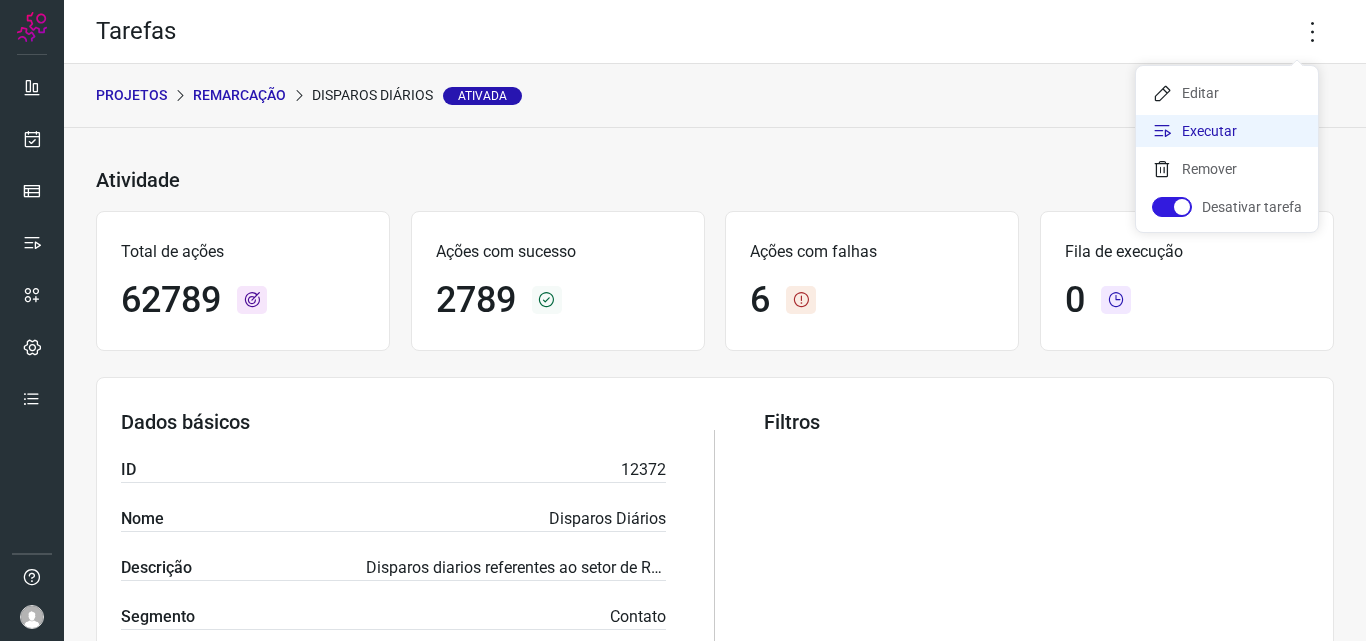 click on "Executar" 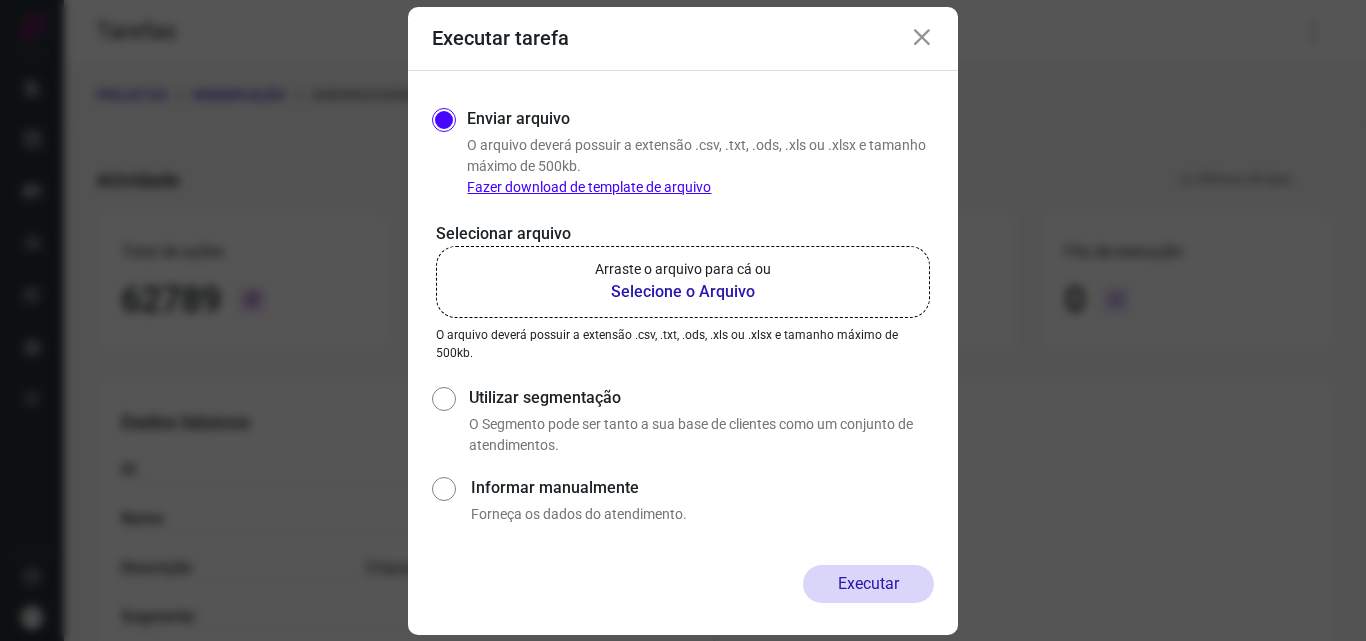 click on "Selecione o Arquivo" at bounding box center (683, 292) 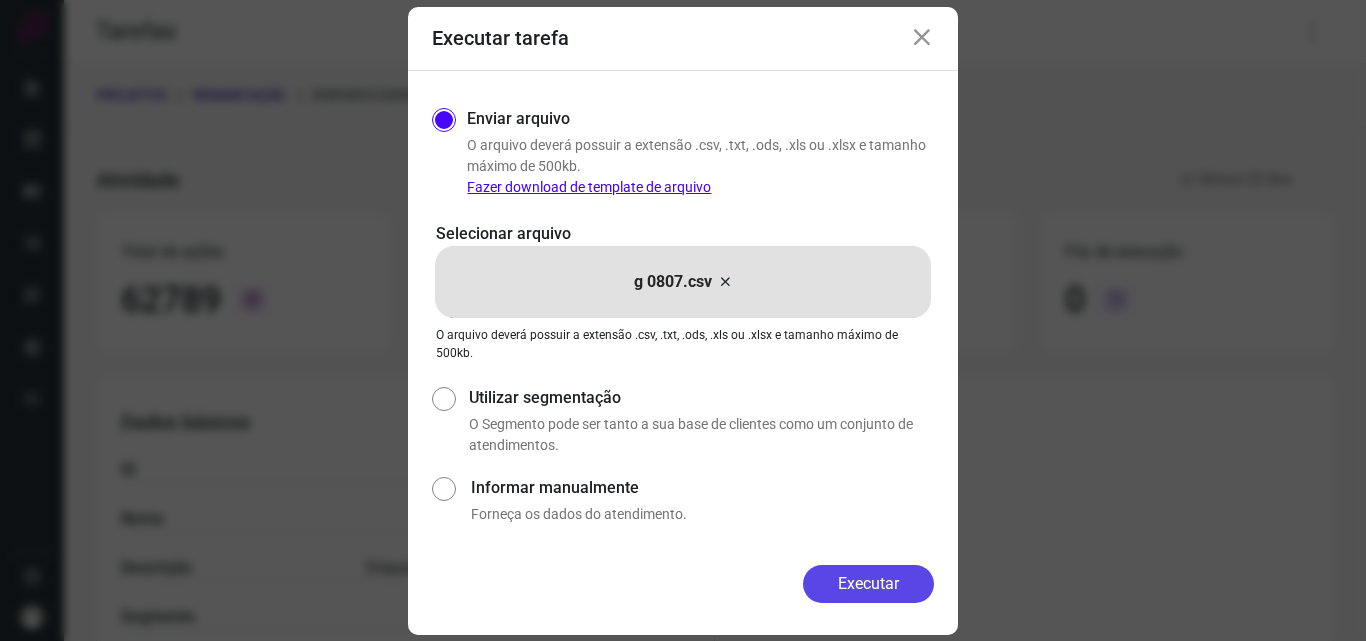 click on "Executar" at bounding box center [868, 584] 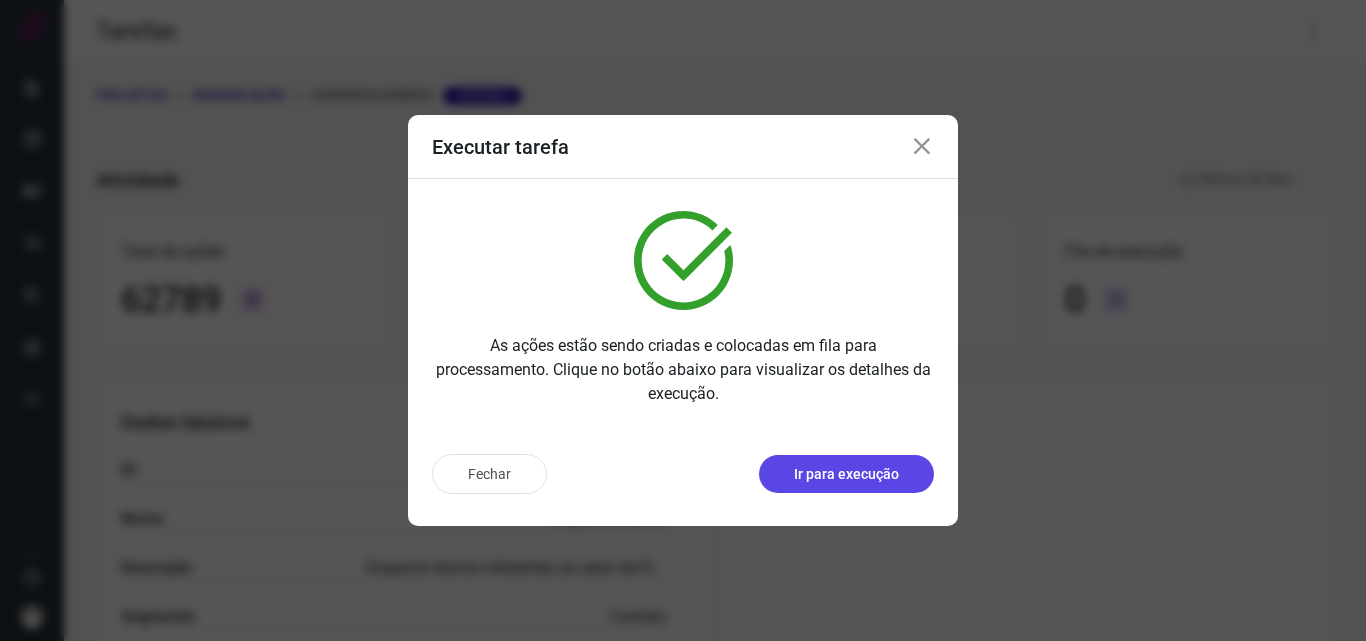click on "Ir para execução" at bounding box center [846, 474] 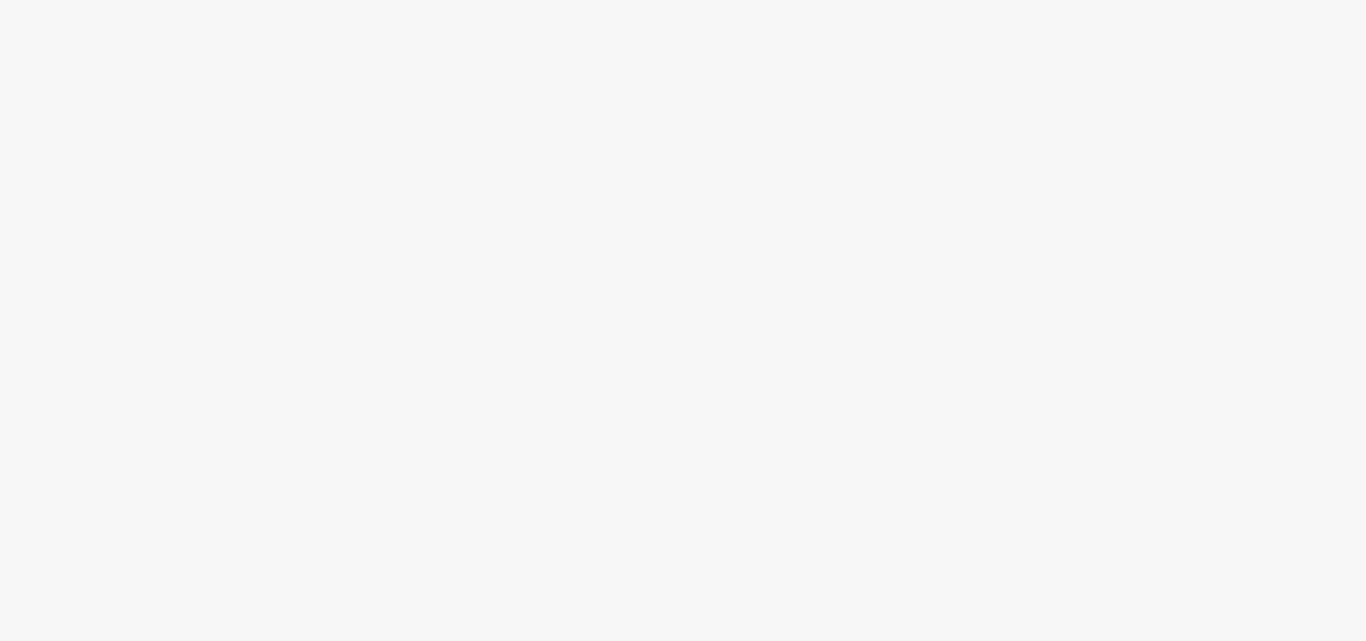 scroll, scrollTop: 0, scrollLeft: 0, axis: both 